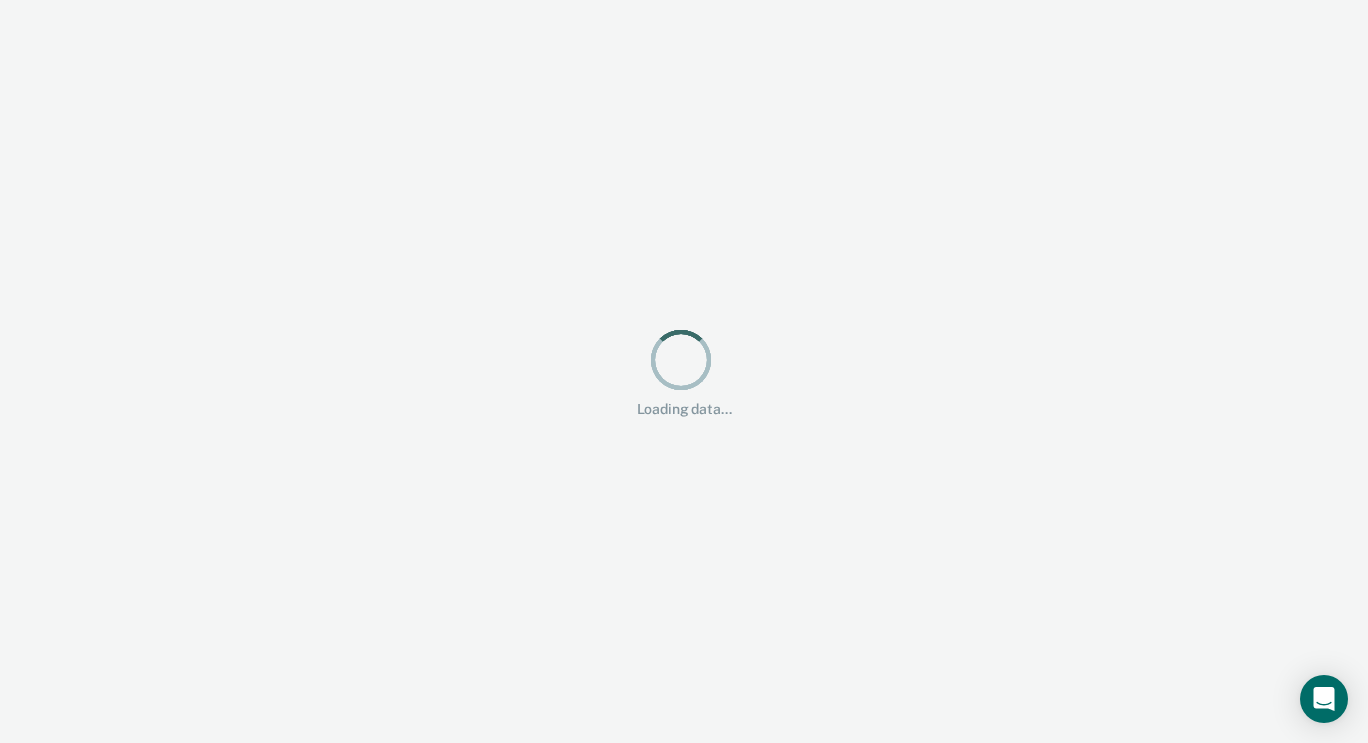 scroll, scrollTop: 0, scrollLeft: 0, axis: both 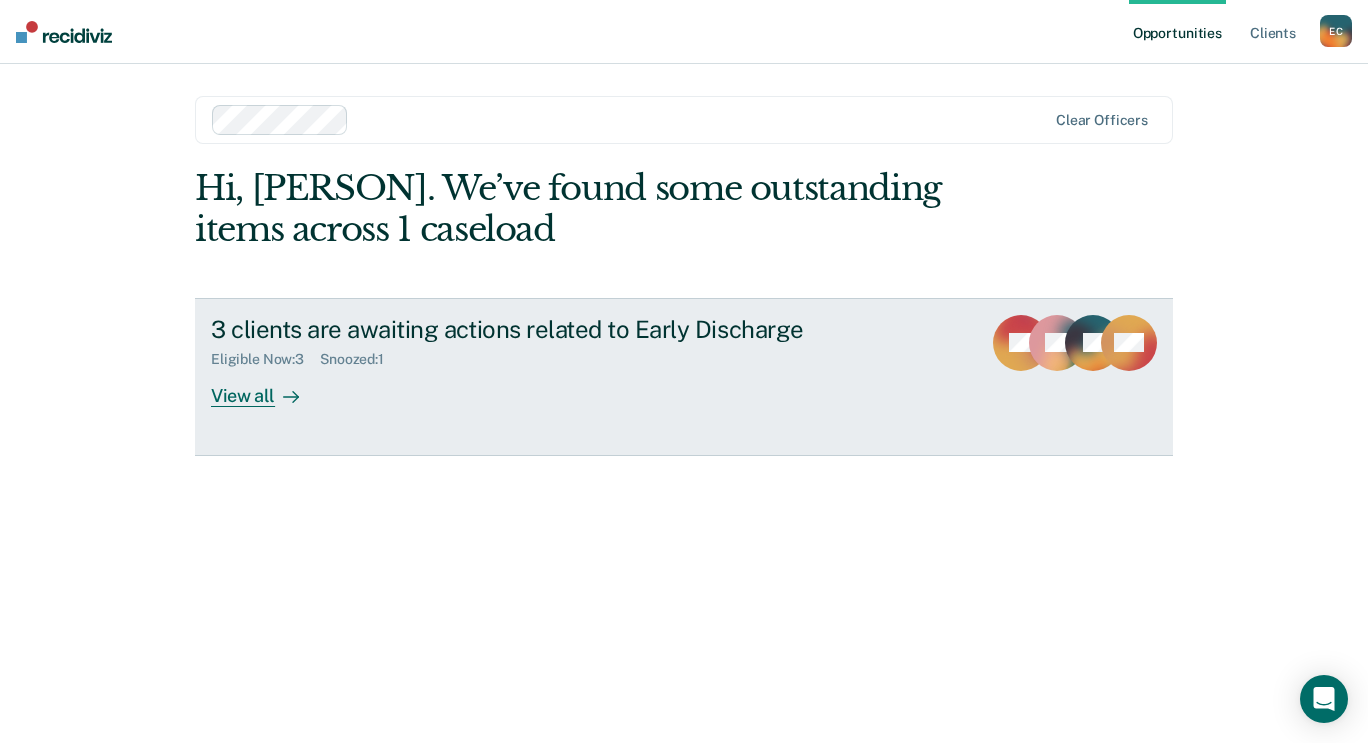 click on "View all" at bounding box center [267, 387] 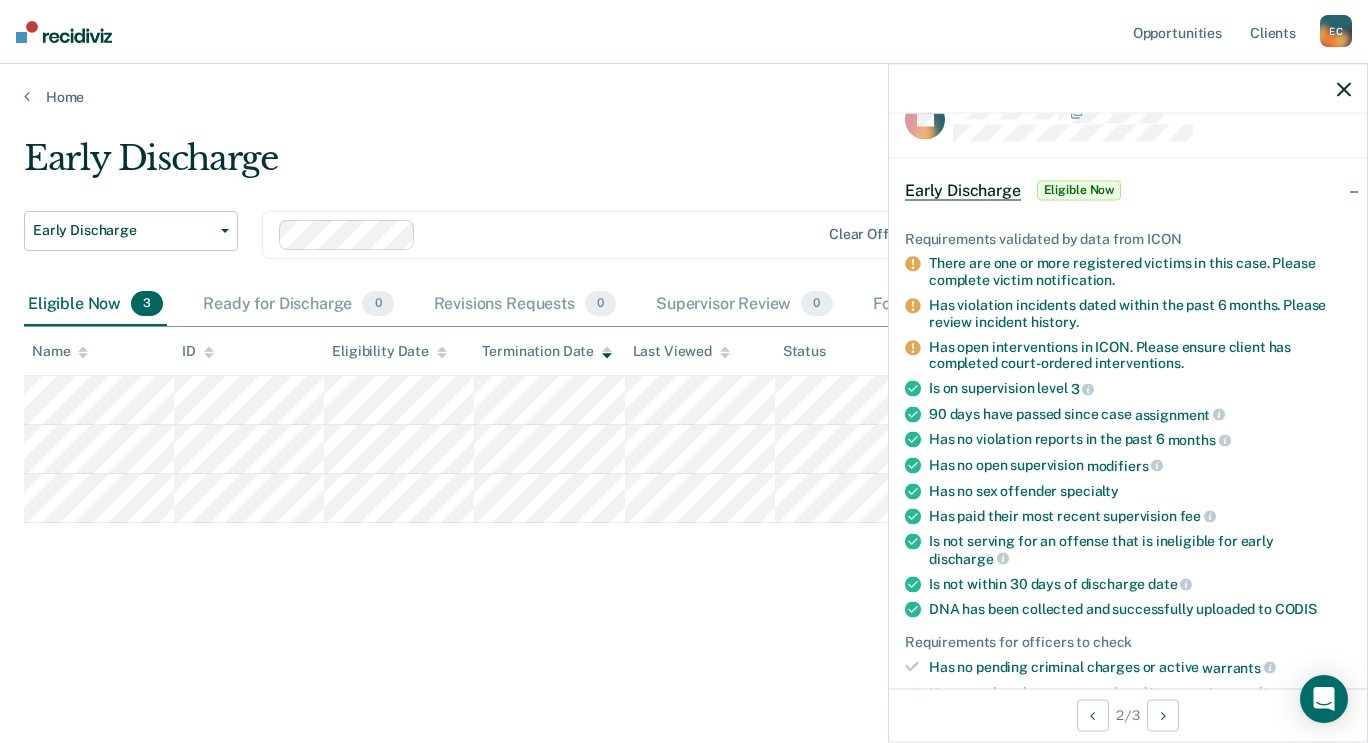 scroll, scrollTop: 40, scrollLeft: 0, axis: vertical 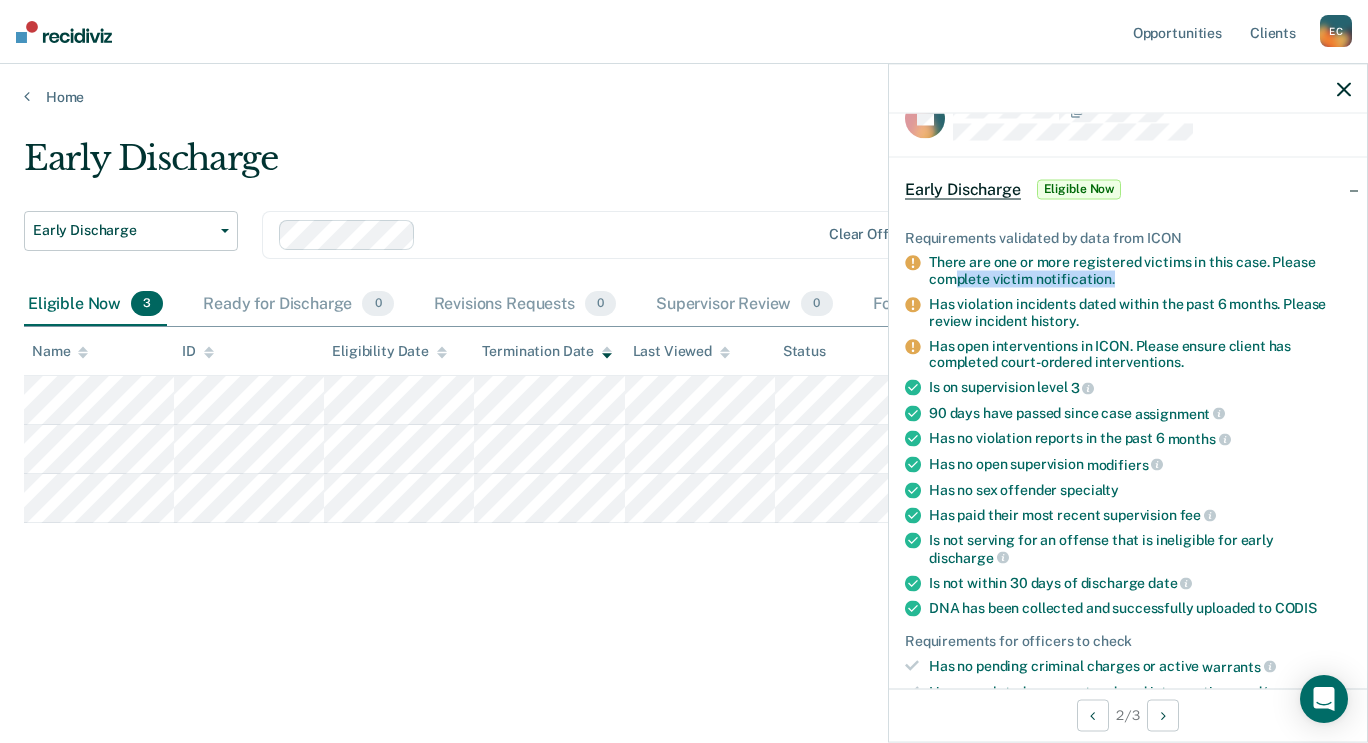 drag, startPoint x: 1117, startPoint y: 279, endPoint x: 958, endPoint y: 279, distance: 159 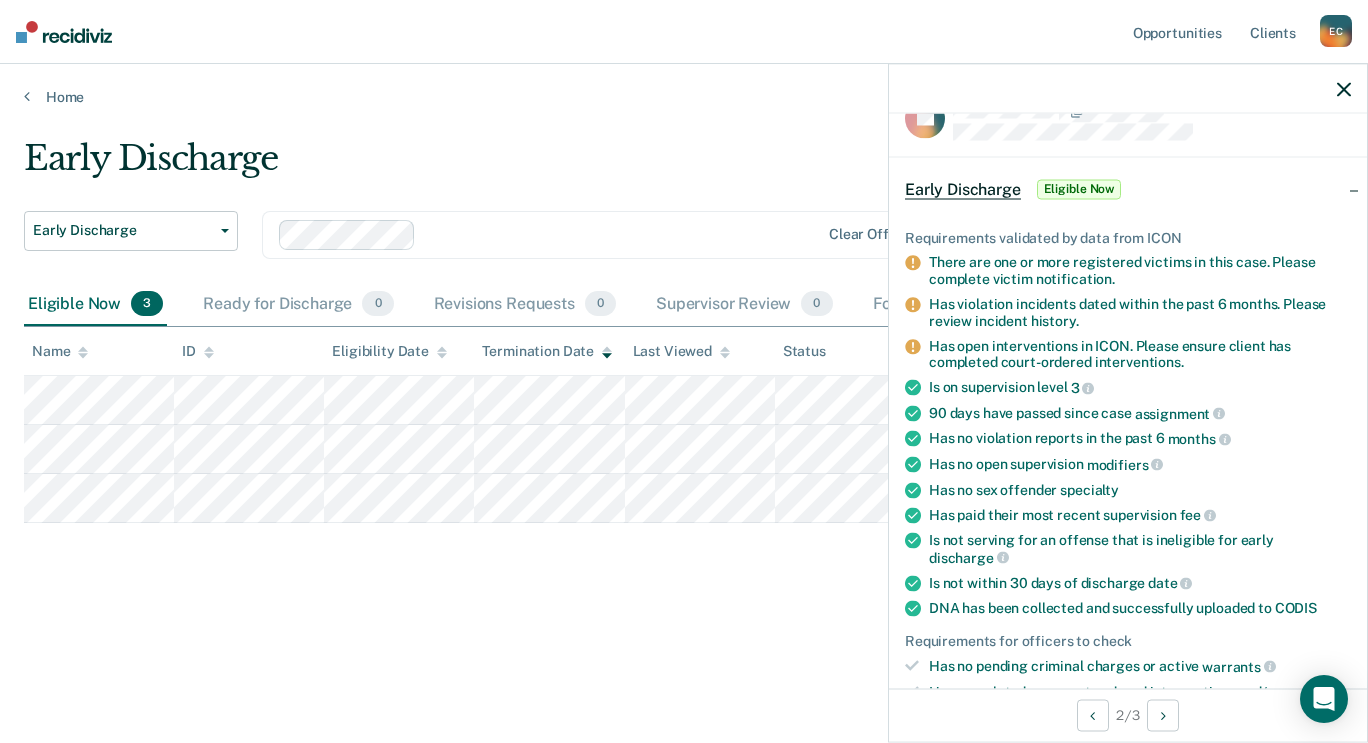 click on "Has violation incidents dated within the past 6 months. Please review incident history." at bounding box center [1140, 271] 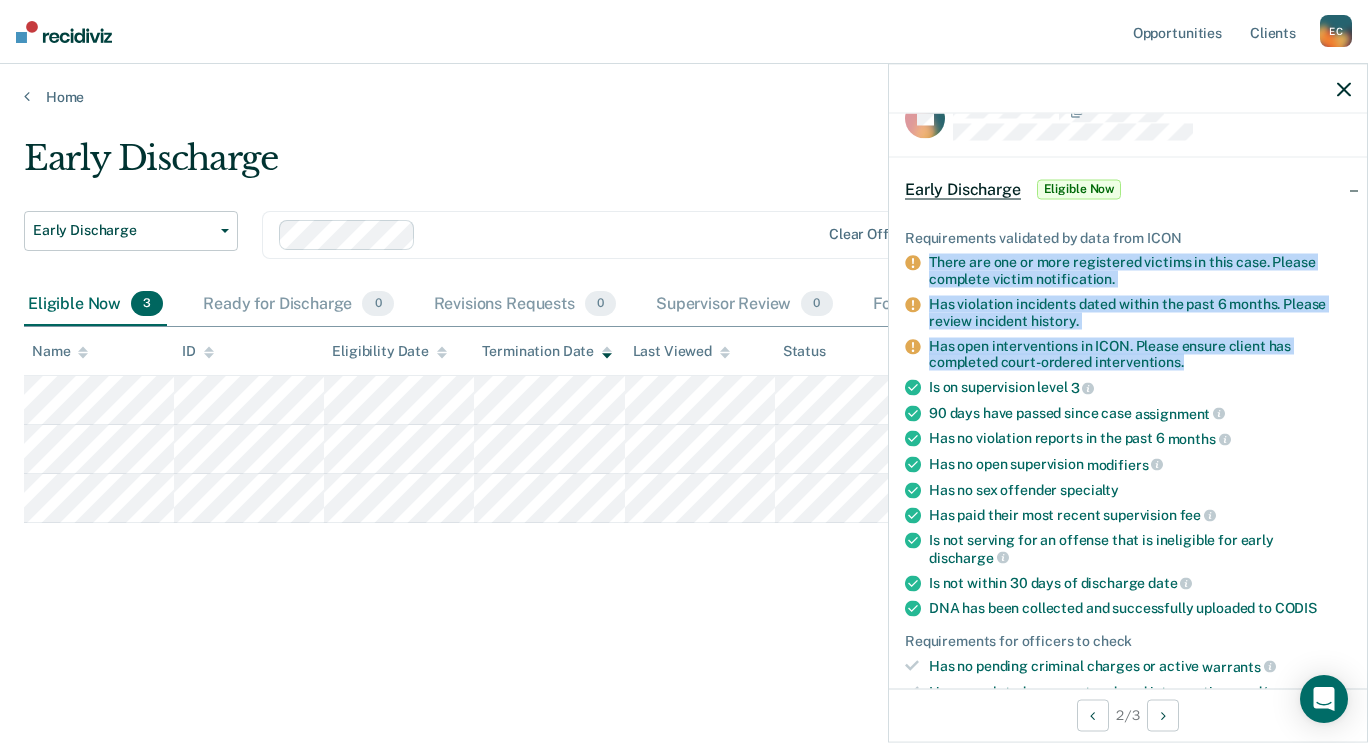 drag, startPoint x: 1187, startPoint y: 359, endPoint x: 906, endPoint y: 266, distance: 295.98987 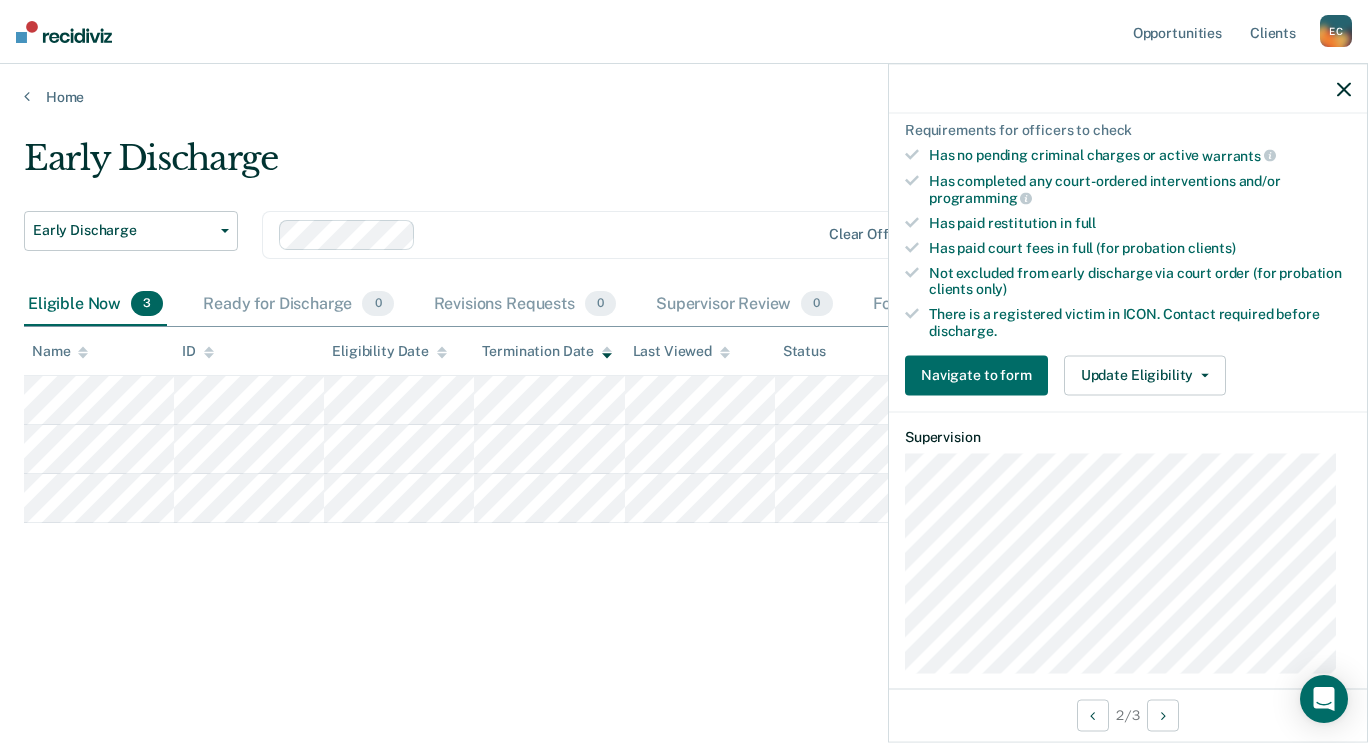 scroll, scrollTop: 456, scrollLeft: 0, axis: vertical 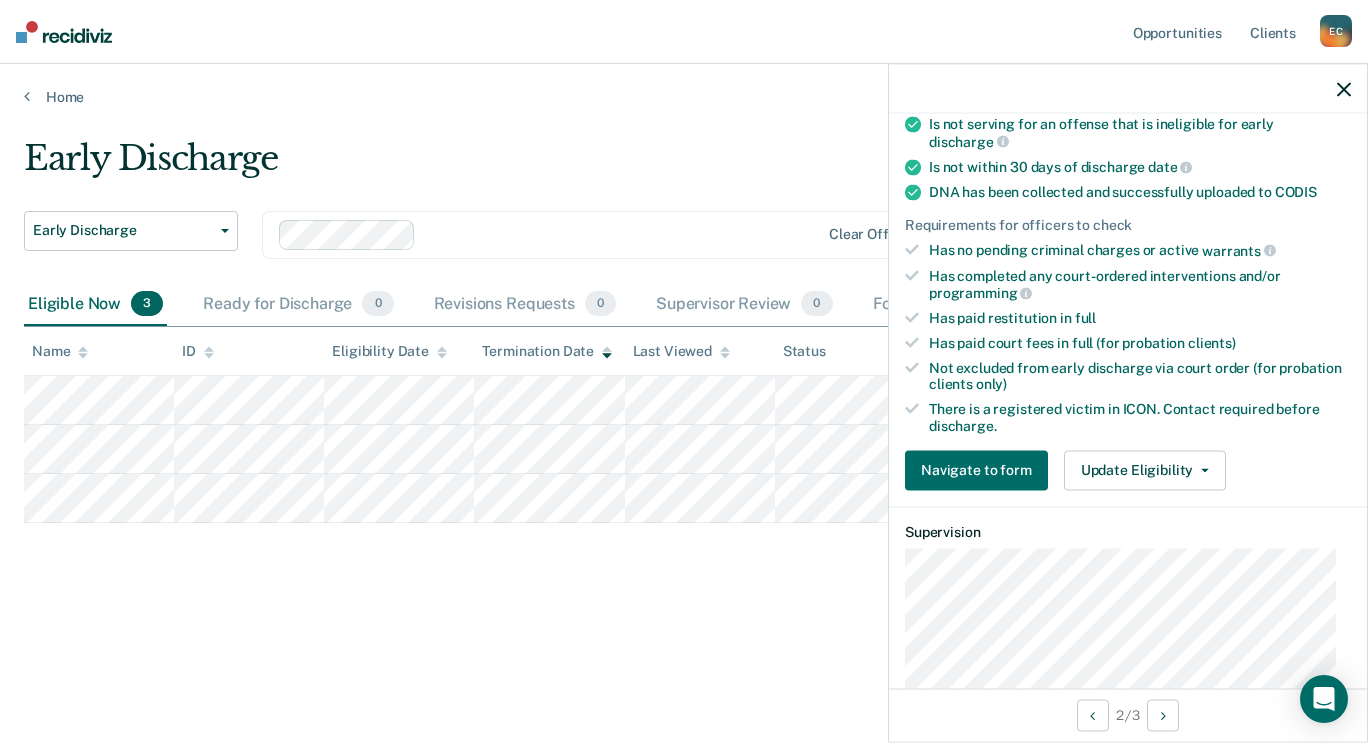 click on "Requirements validated by data from ICON There are one or more registered victims in this case. Please complete victim notification. Has violation incidents dated within the past 6 months. Please review incident history. Has open interventions in ICON. Please ensure client has completed court-ordered interventions. Is on supervision level   3   90 days have passed since case   assignment   Has no violation reports in the past 6   months   Has no open supervision   modifiers   Has no sex offender   specialty Has paid their most recent supervision   fee   Is not serving for an offense that is ineligible for early   discharge   Is not within 30 days of discharge   date   DNA has been collected and successfully uploaded to   CODIS Requirements for officers to check Has no pending criminal charges or active   warrants   Has completed any court-ordered interventions and/or   programming   Has paid restitution in   full Has paid court fees in full (for probation   clients)   only)   discharge." at bounding box center [1128, 123] 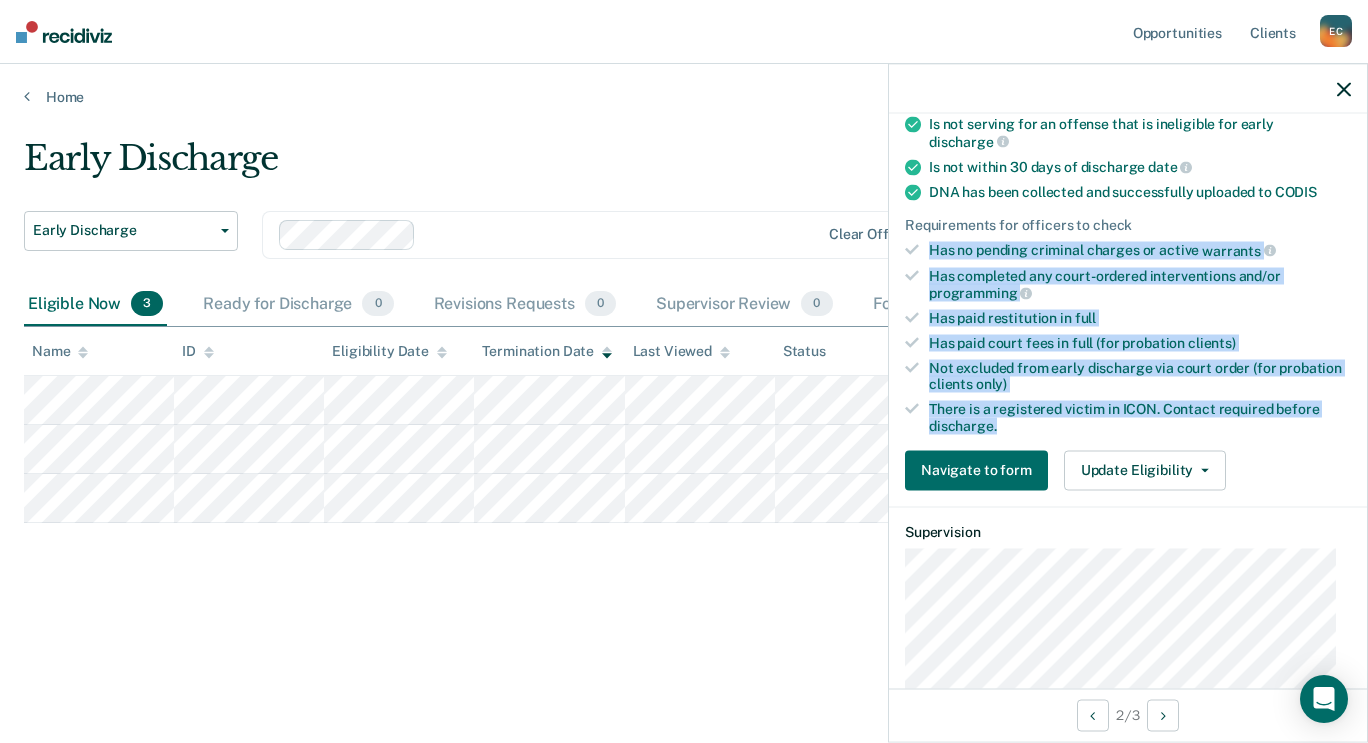 drag, startPoint x: 901, startPoint y: 240, endPoint x: 1144, endPoint y: 421, distance: 303.00165 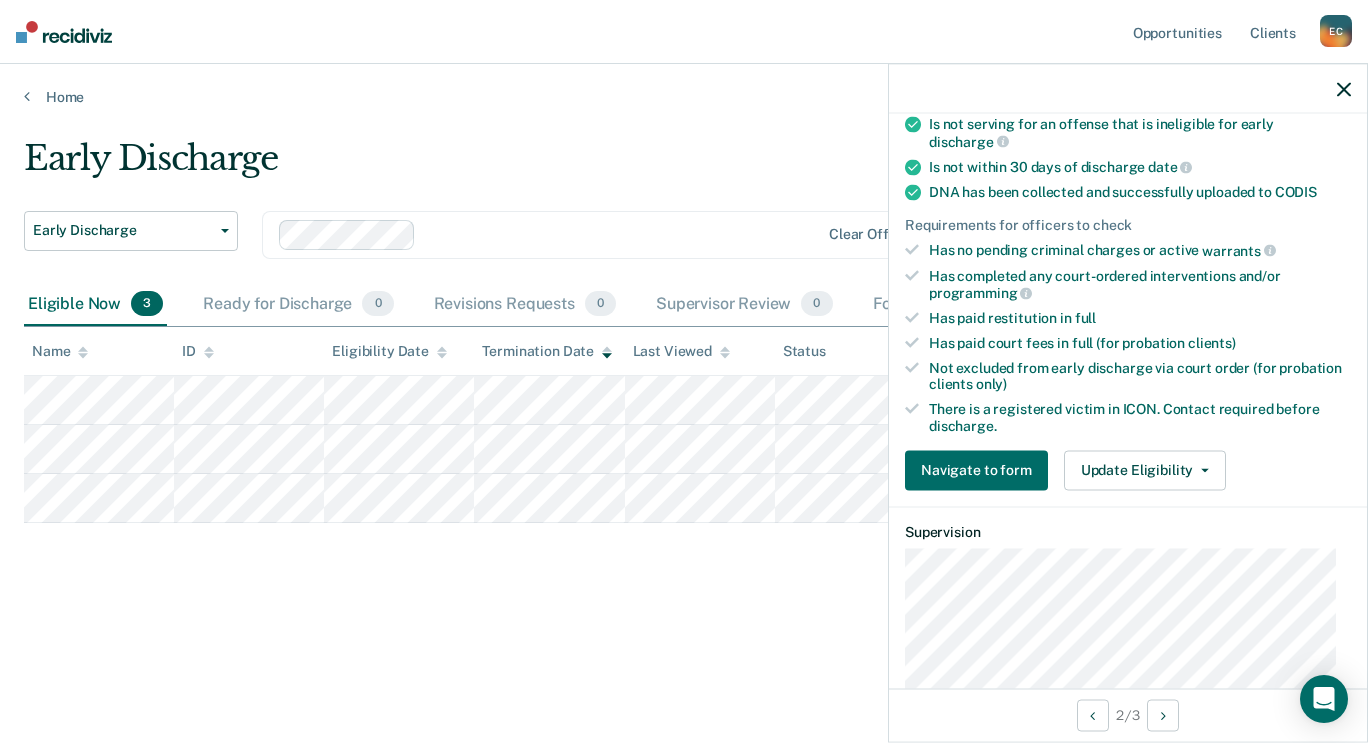 click on "Early Discharge   Early Discharge Early Discharge Clear   officers Eligible Now 3 Ready for Discharge 0 Revisions Requests 0 Supervisor Review 0 Forms Submitted 0 Snoozed 1
To pick up a draggable item, press the space bar.
While dragging, use the arrow keys to move the item.
Press space again to drop the item in its new position, or press escape to cancel.
Name ID Eligibility Date Termination Date Last Viewed Status Assigned to" at bounding box center (684, 397) 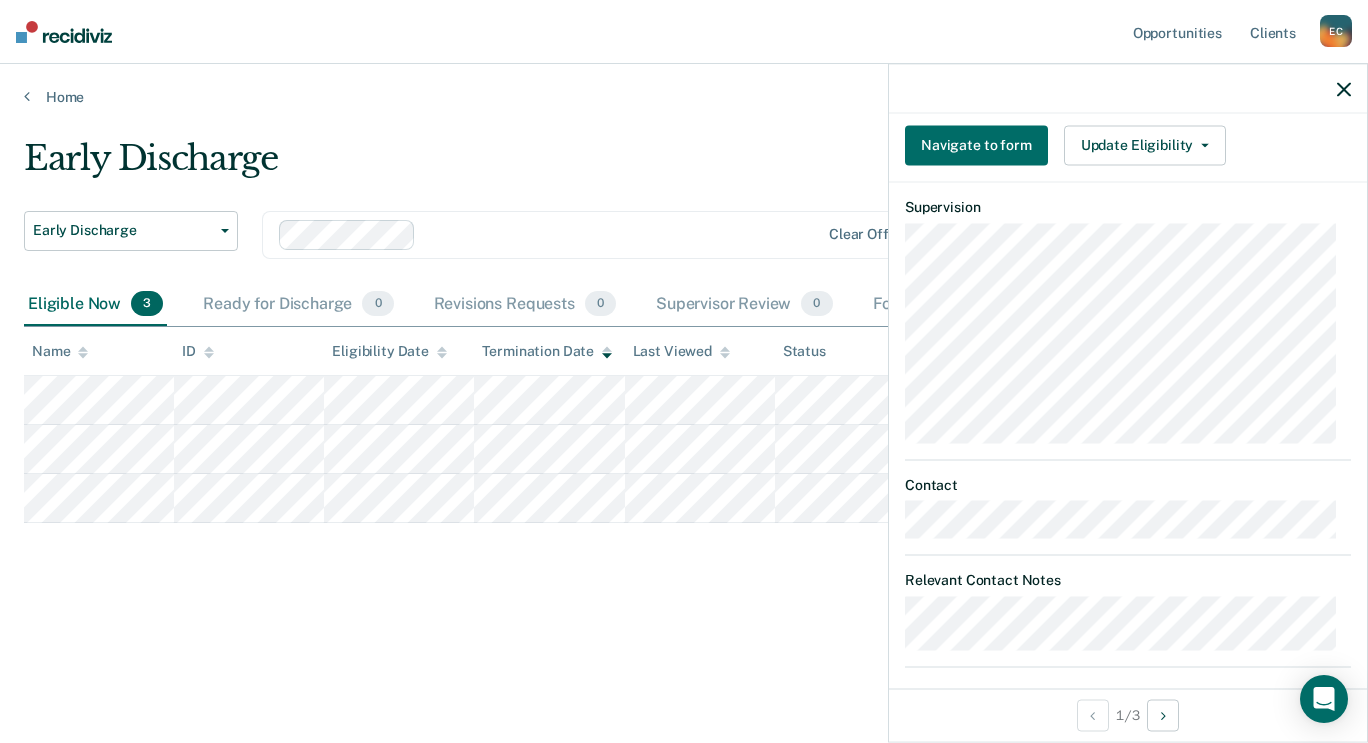 scroll, scrollTop: 761, scrollLeft: 0, axis: vertical 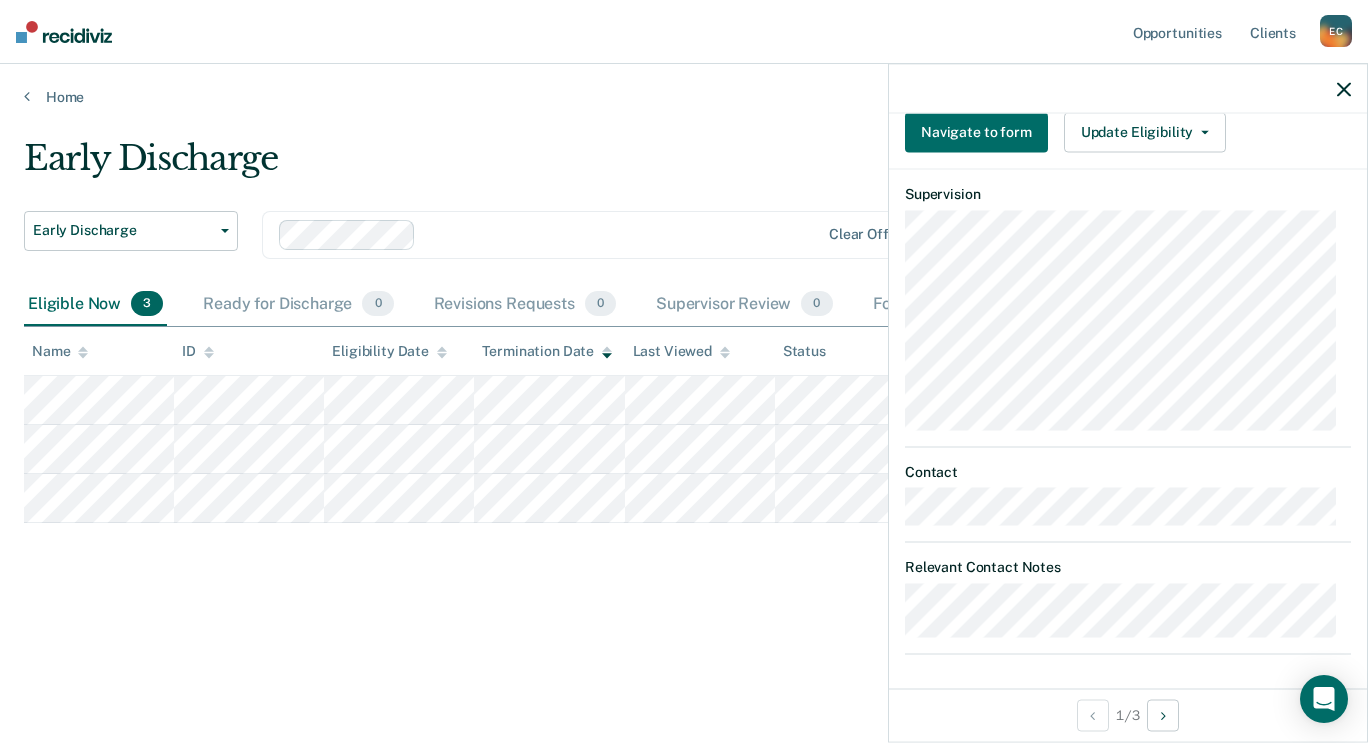 click on "Early Discharge   Early Discharge Early Discharge Clear   officers Eligible Now 3 Ready for Discharge 0 Revisions Requests 0 Supervisor Review 0 Forms Submitted 0 Snoozed 1
To pick up a draggable item, press the space bar.
While dragging, use the arrow keys to move the item.
Press space again to drop the item in its new position, or press escape to cancel.
Name ID Eligibility Date Termination Date Last Viewed Status Assigned to" at bounding box center (684, 397) 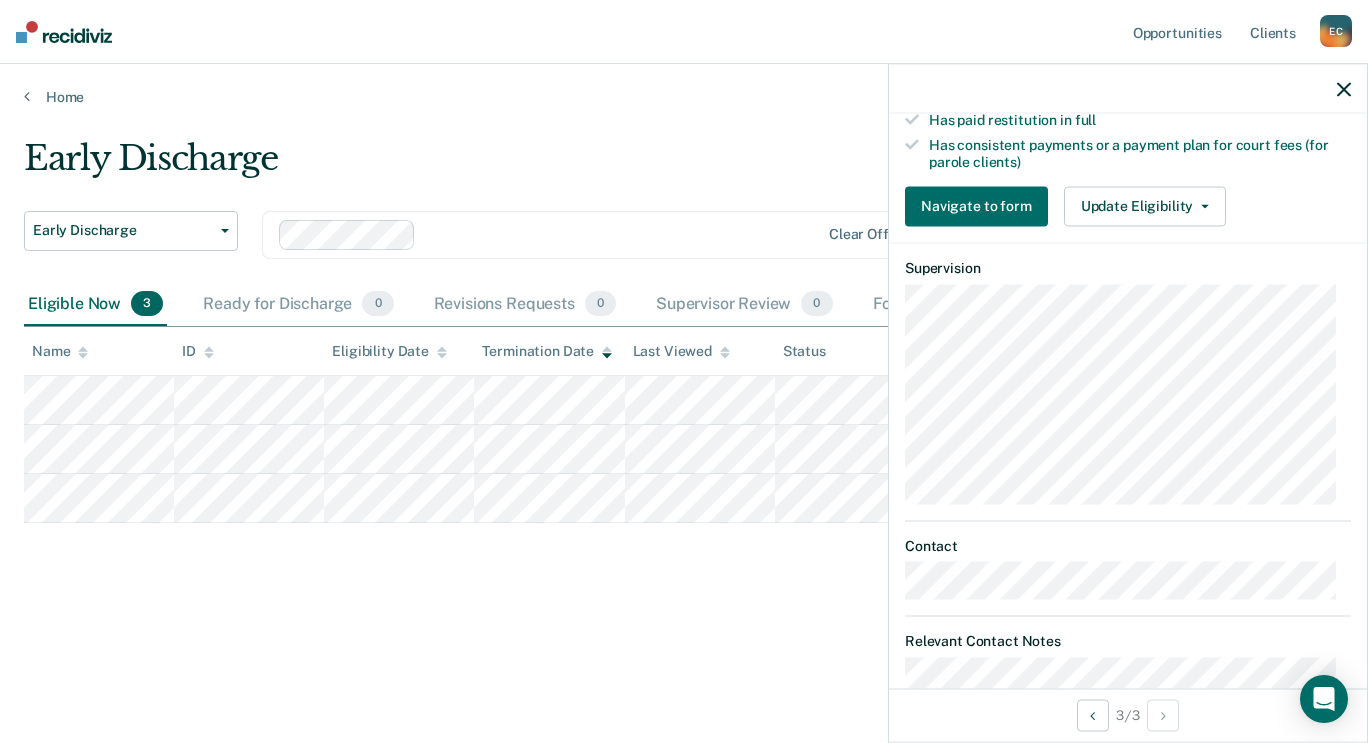 scroll, scrollTop: 686, scrollLeft: 0, axis: vertical 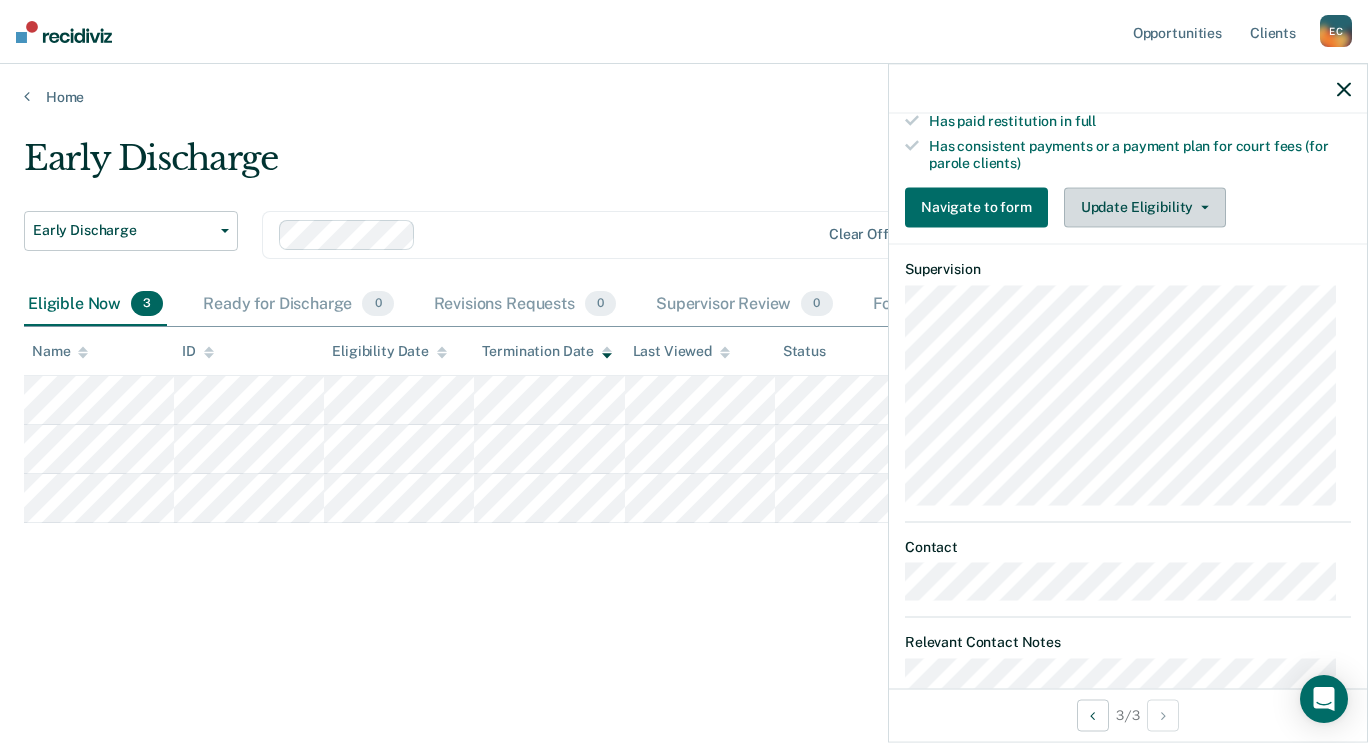click on "Update Eligibility" at bounding box center [1145, 207] 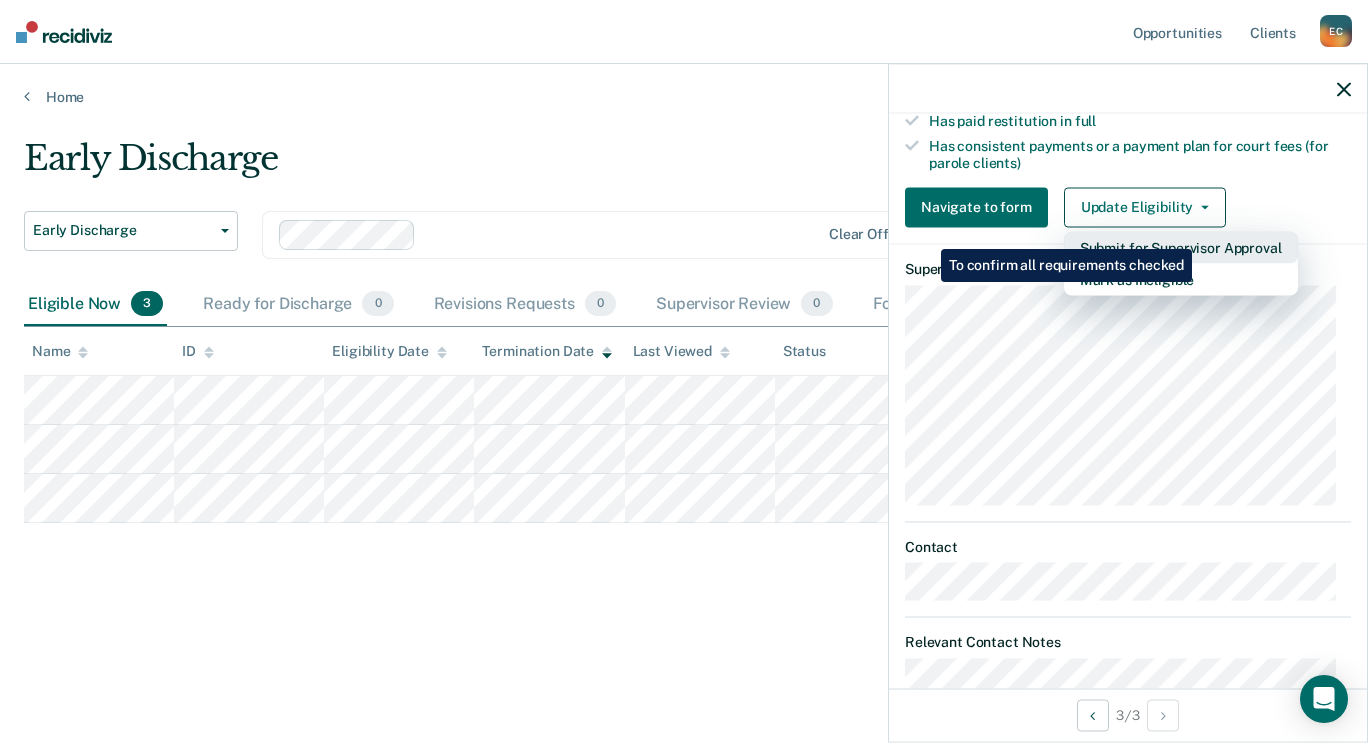 click on "Submit for Supervisor Approval" at bounding box center (1181, 247) 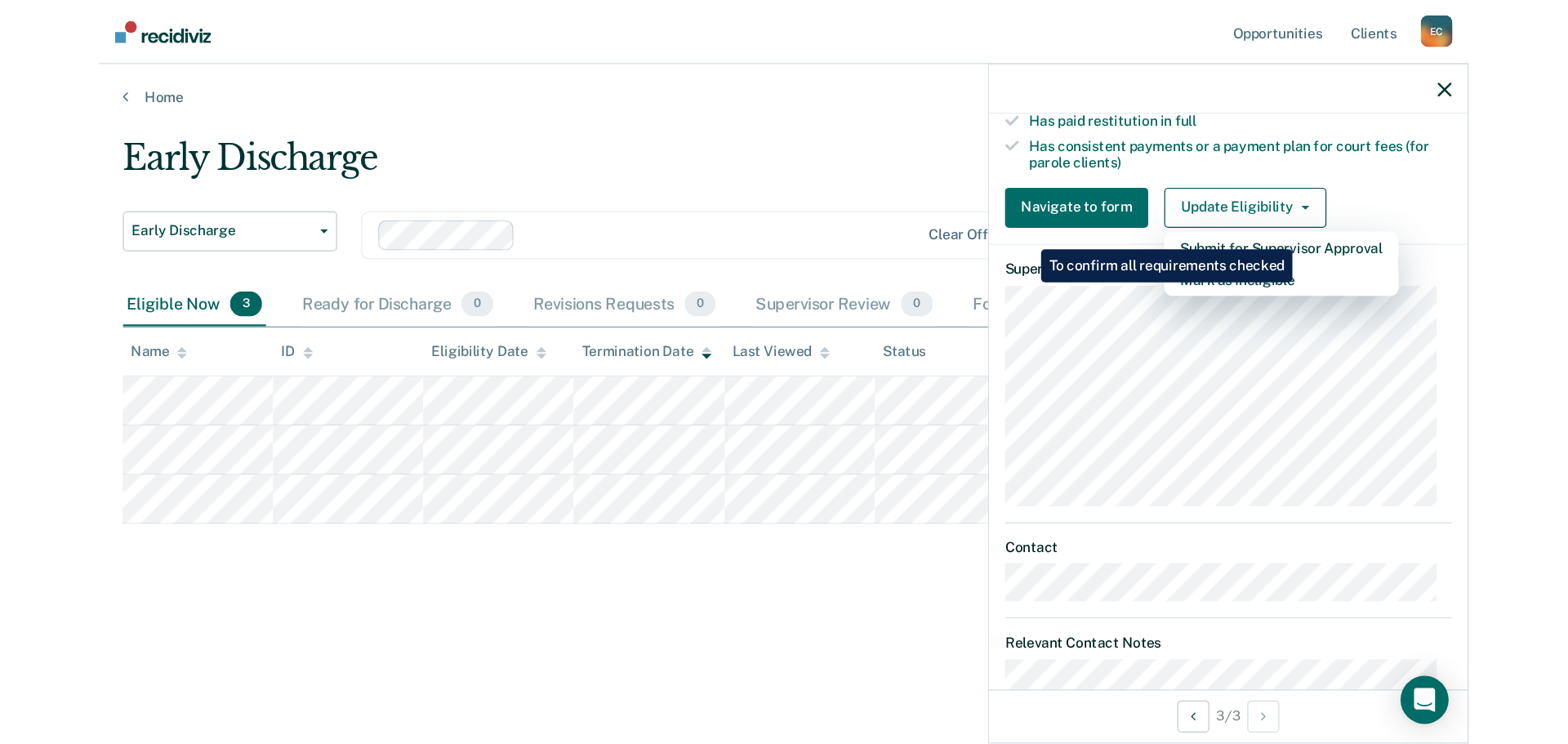 scroll, scrollTop: 381, scrollLeft: 0, axis: vertical 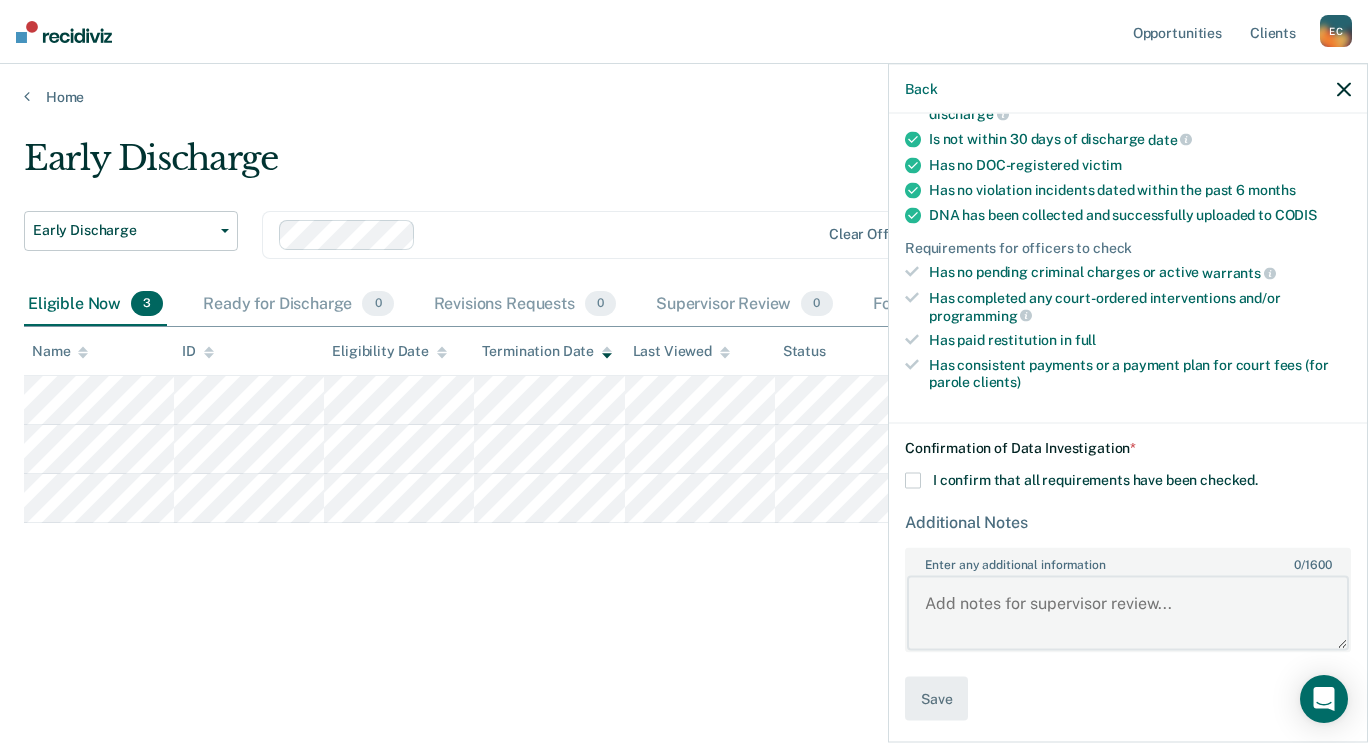 click on "Enter any additional information 0  /  1600" at bounding box center (1128, 613) 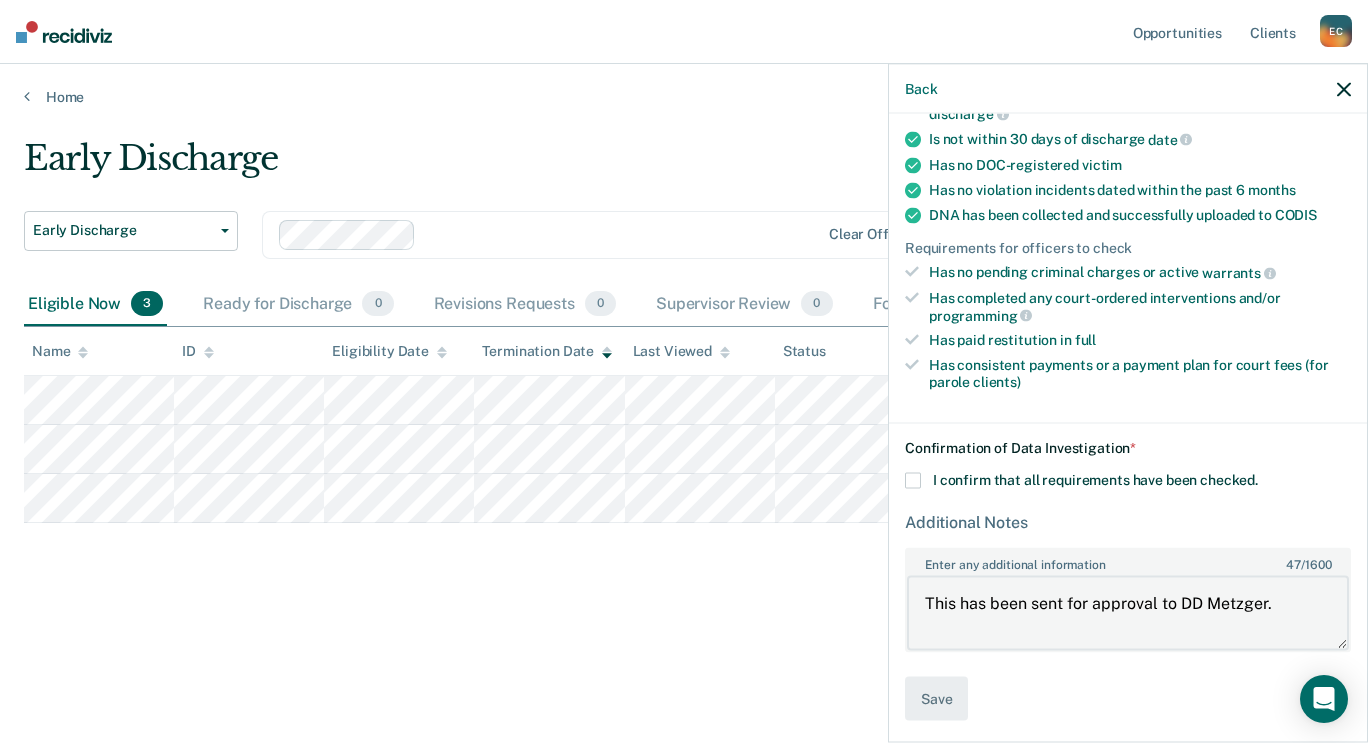 type on "This has been sent for approval to DD Metzger." 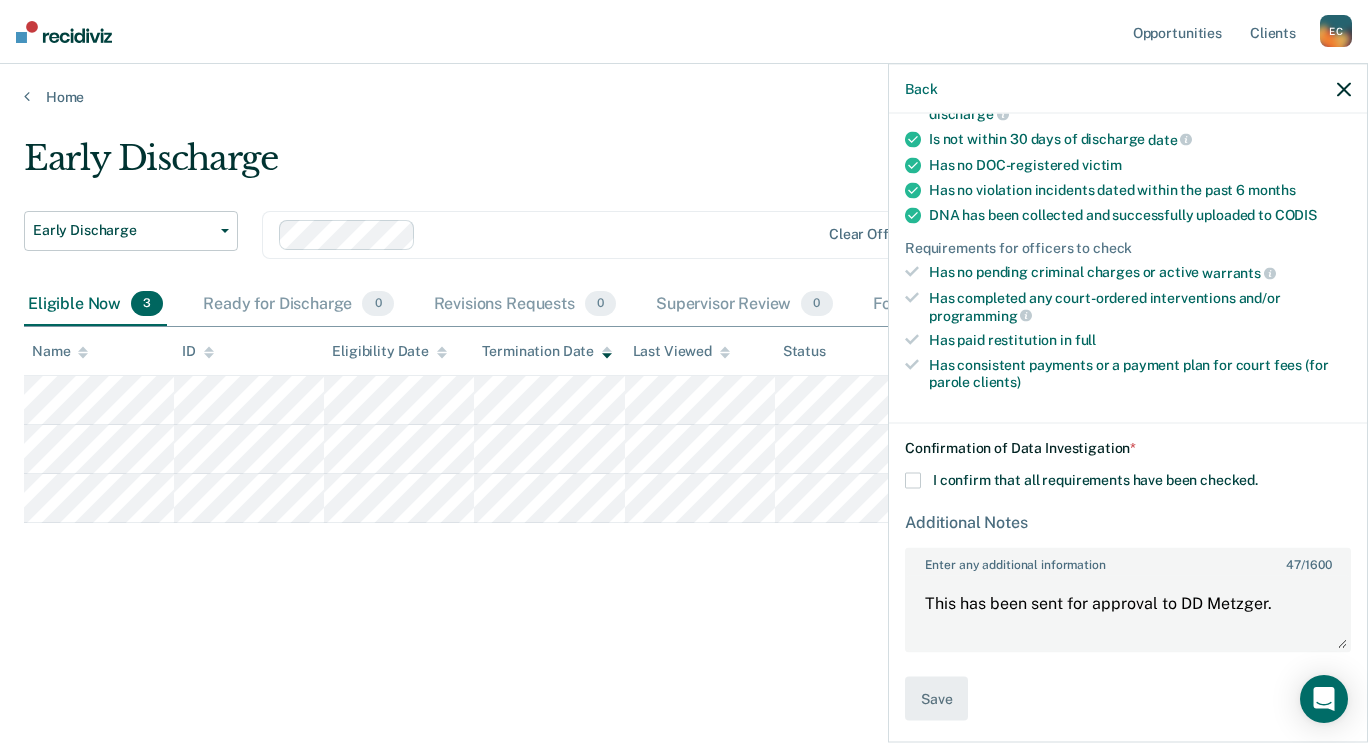click at bounding box center (913, 480) 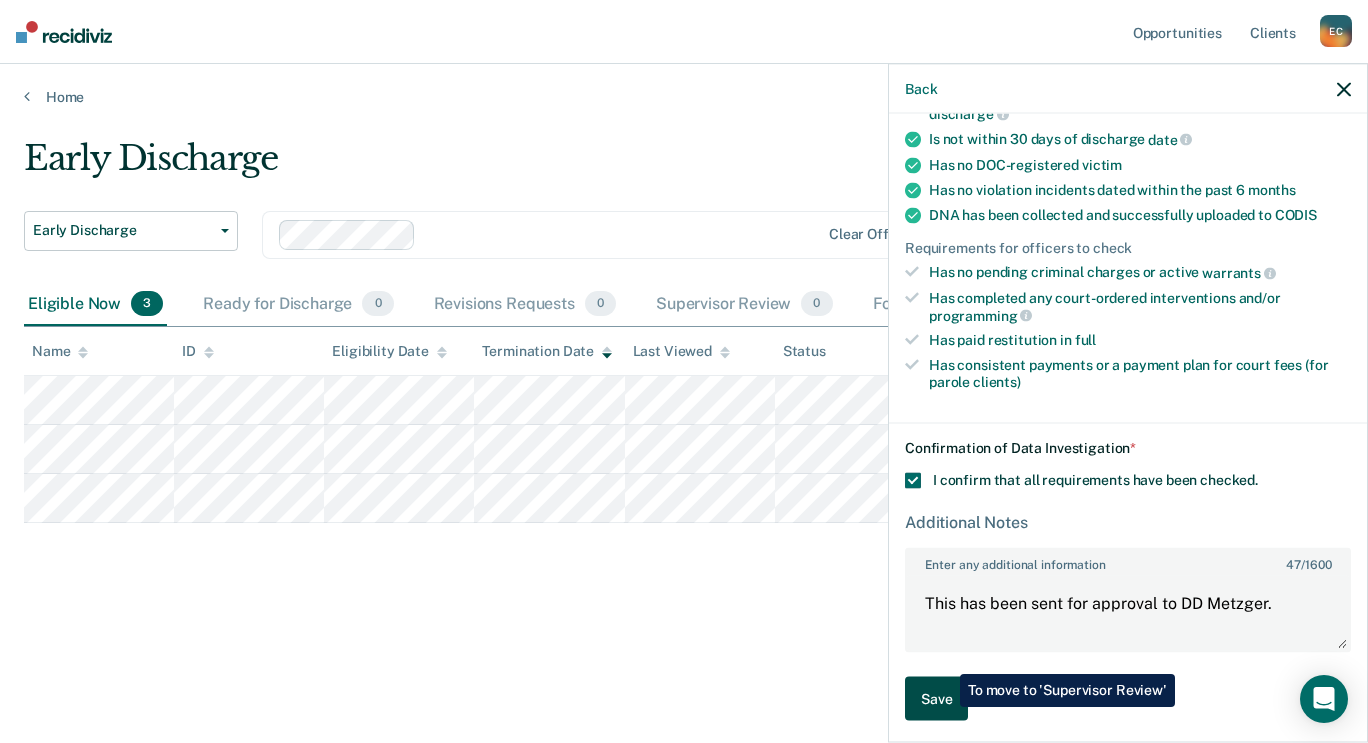 click on "Save" at bounding box center (936, 698) 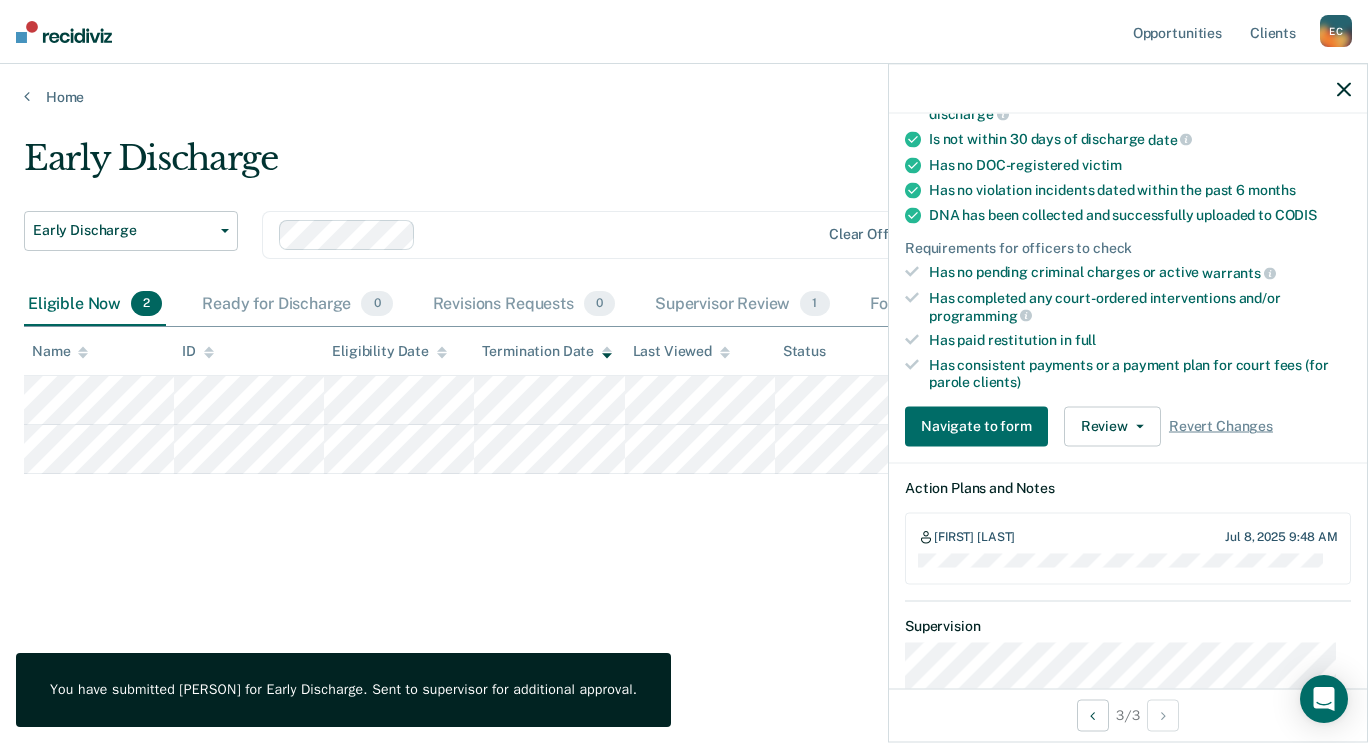 click on "Early Discharge   Early Discharge Early Discharge Clear   officers Eligible Now 2 Ready for Discharge 0 Revisions Requests 0 Supervisor Review 1 Forms Submitted 0 Snoozed 1
To pick up a draggable item, press the space bar.
While dragging, use the arrow keys to move the item.
Press space again to drop the item in its new position, or press escape to cancel.
Name ID Eligibility Date Termination Date Last Viewed Status Assigned to" at bounding box center [684, 365] 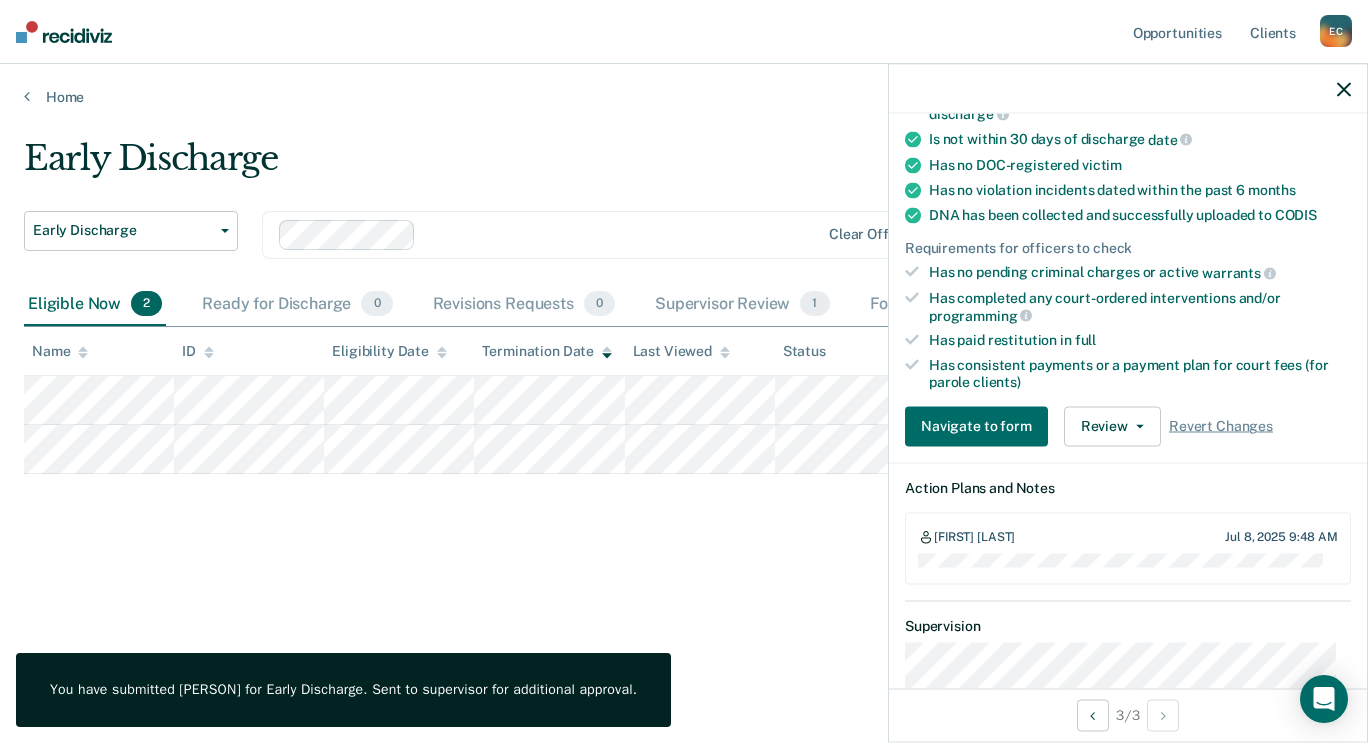 click at bounding box center (1344, 88) 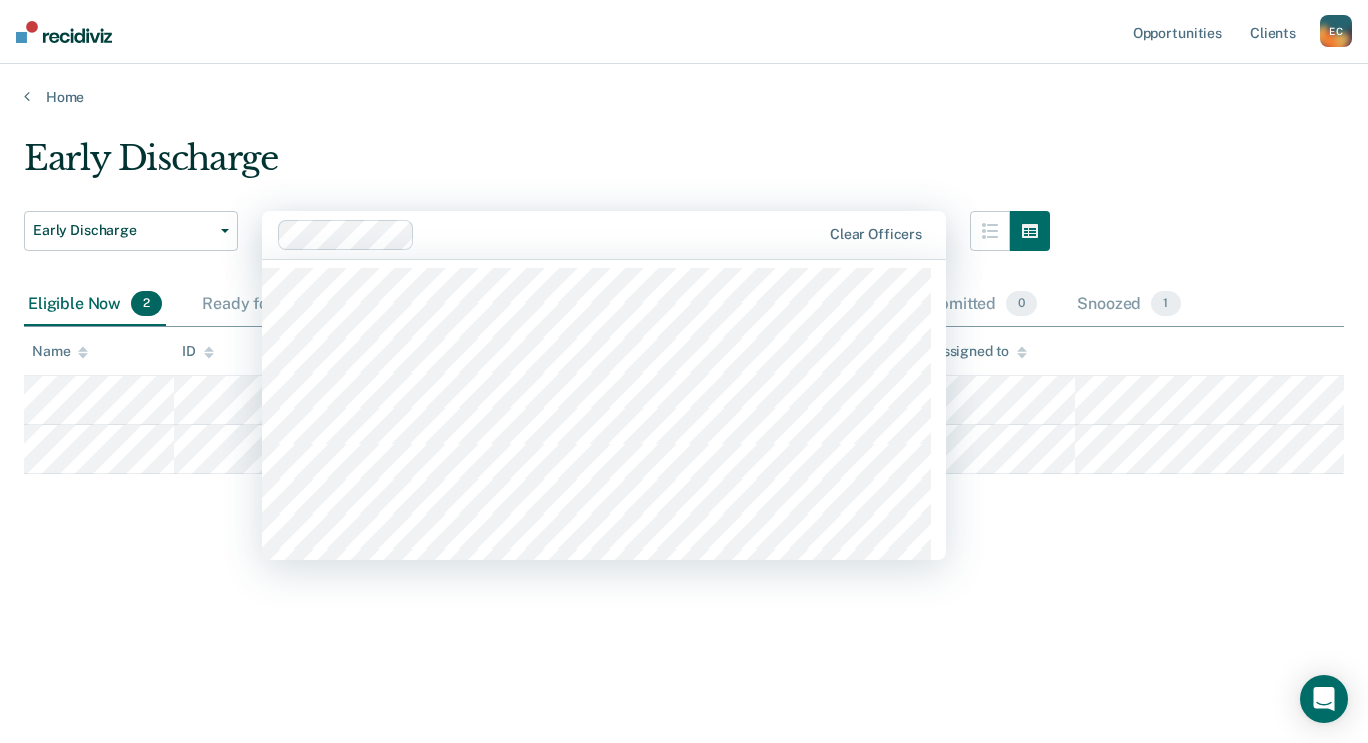 click at bounding box center (550, 235) 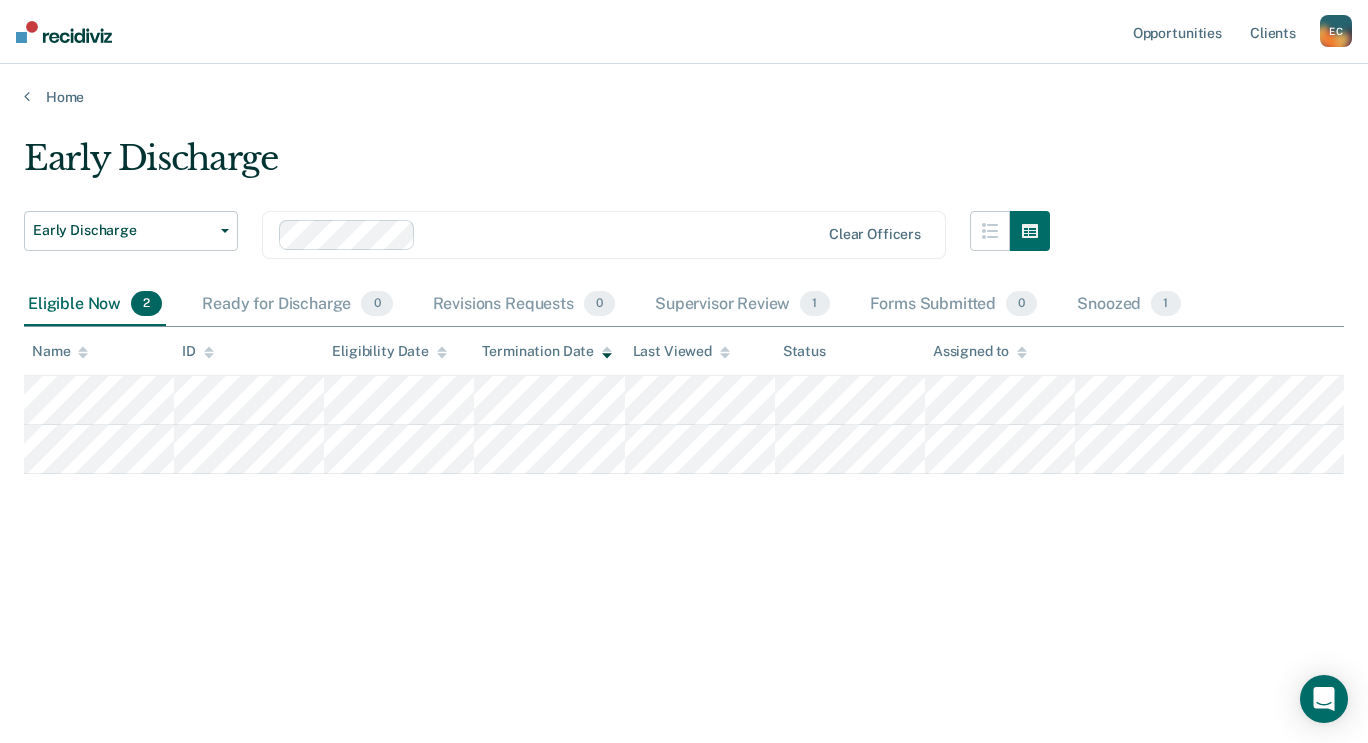 click on "Early Discharge   Early Discharge Early Discharge Clear   officers Eligible Now 2 Ready for Discharge 0 Revisions Requests 0 Supervisor Review 1 Forms Submitted 0 Snoozed 1
To pick up a draggable item, press the space bar.
While dragging, use the arrow keys to move the item.
Press space again to drop the item in its new position, or press escape to cancel.
Name ID Eligibility Date Termination Date Last Viewed Status Assigned to" at bounding box center [684, 397] 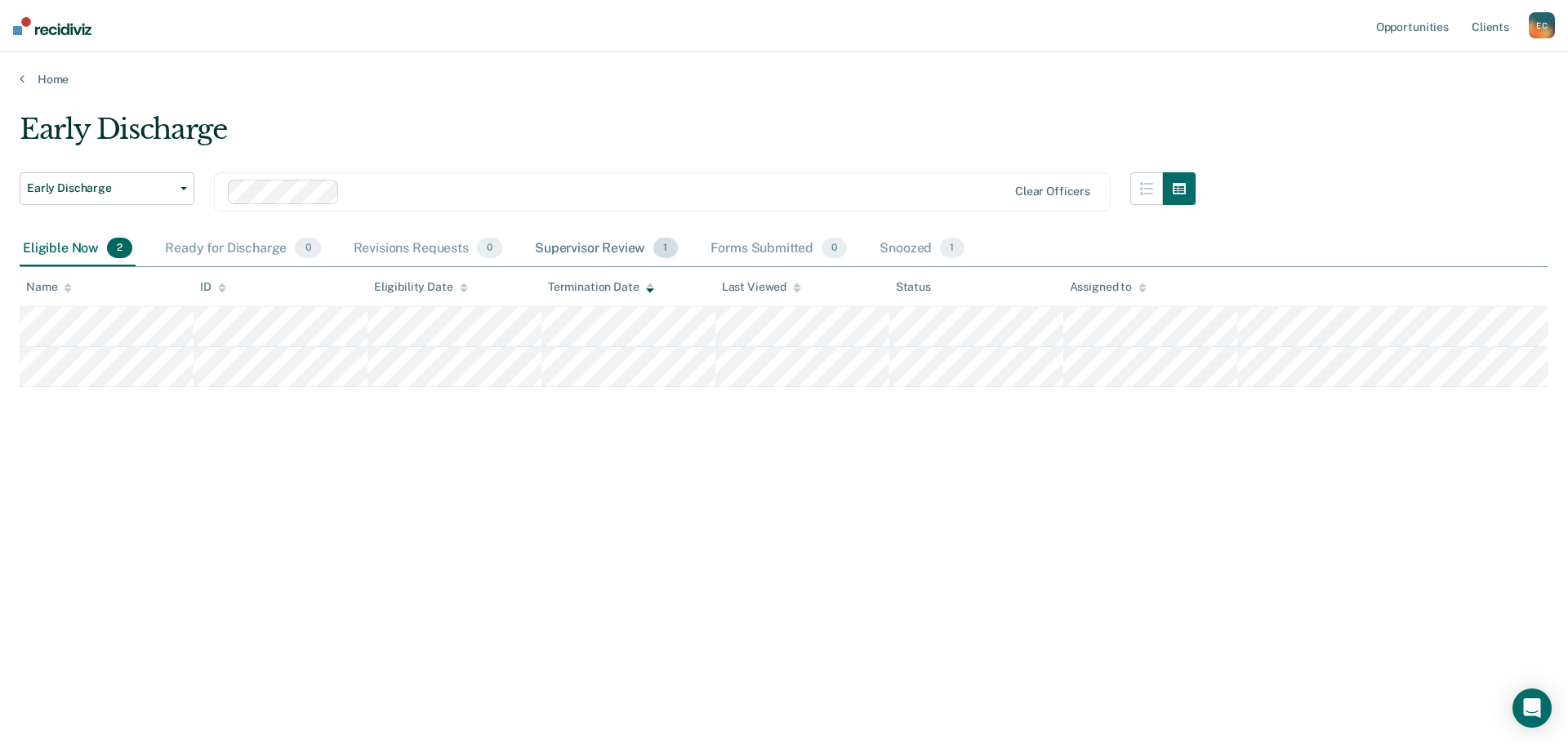 click on "Supervisor Review 1" at bounding box center [606, 249] 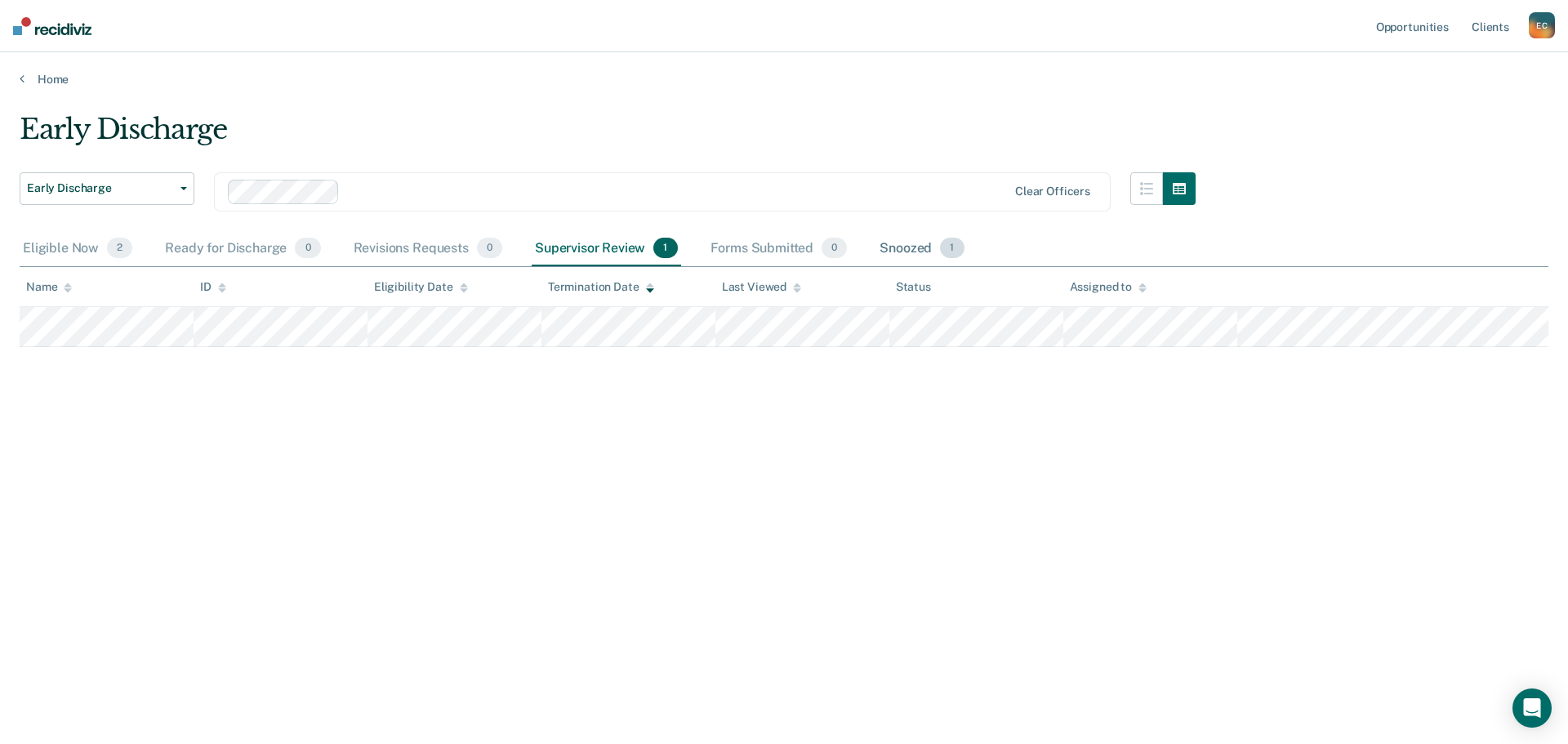 click on "1" at bounding box center [119, 248] 